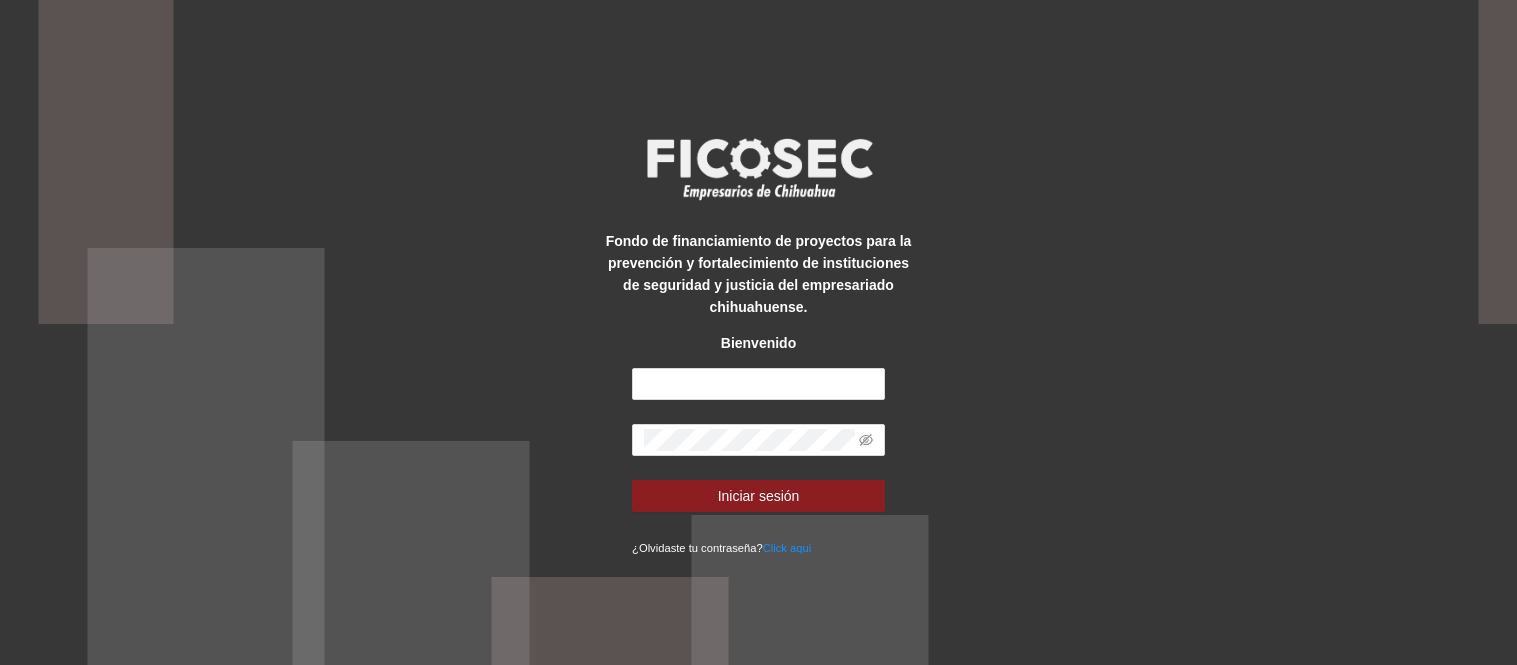 scroll, scrollTop: 0, scrollLeft: 0, axis: both 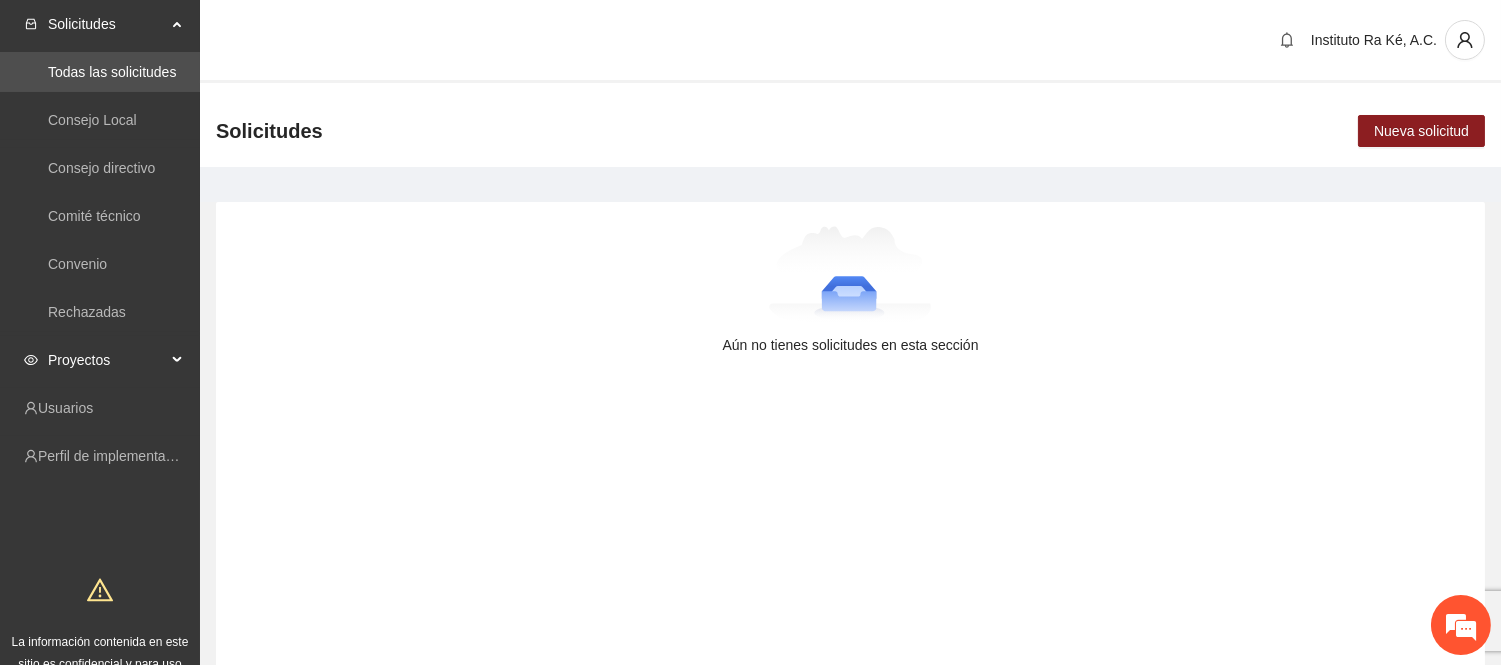 click on "Proyectos" at bounding box center (107, 360) 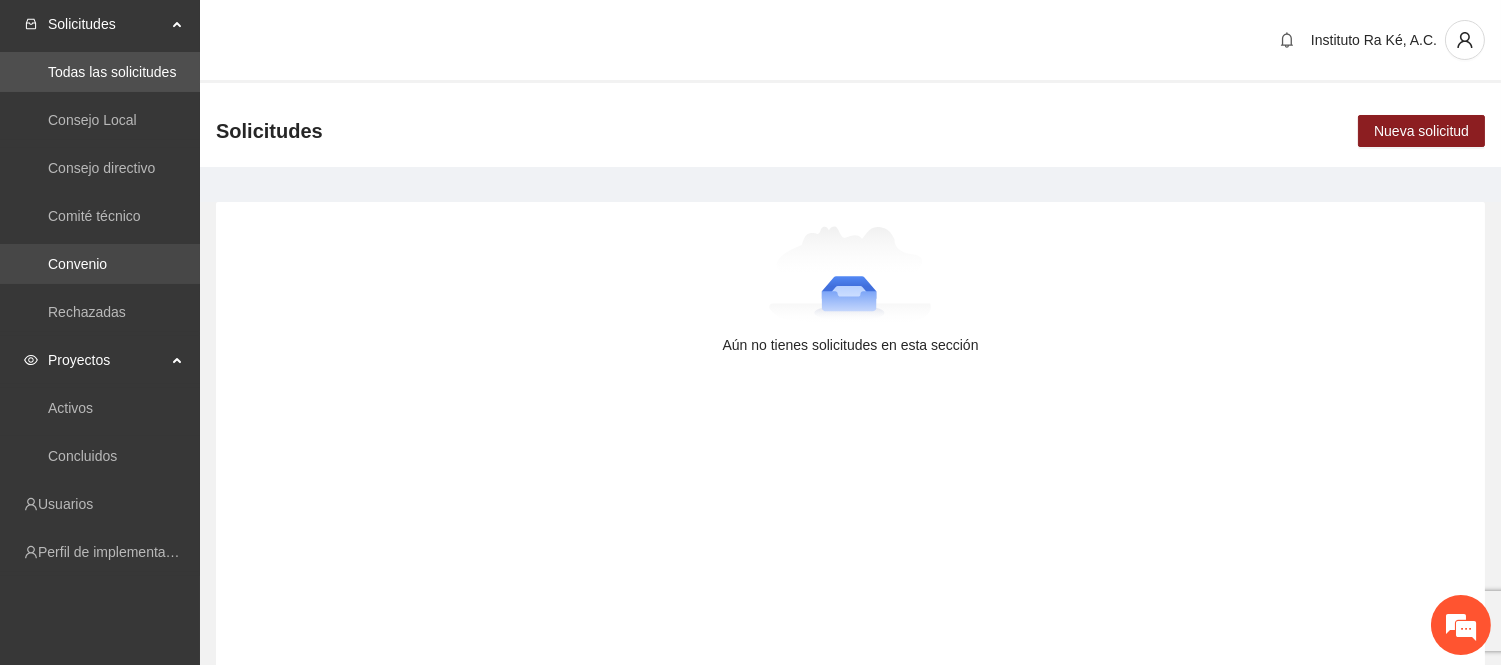 click on "Convenio" at bounding box center [77, 264] 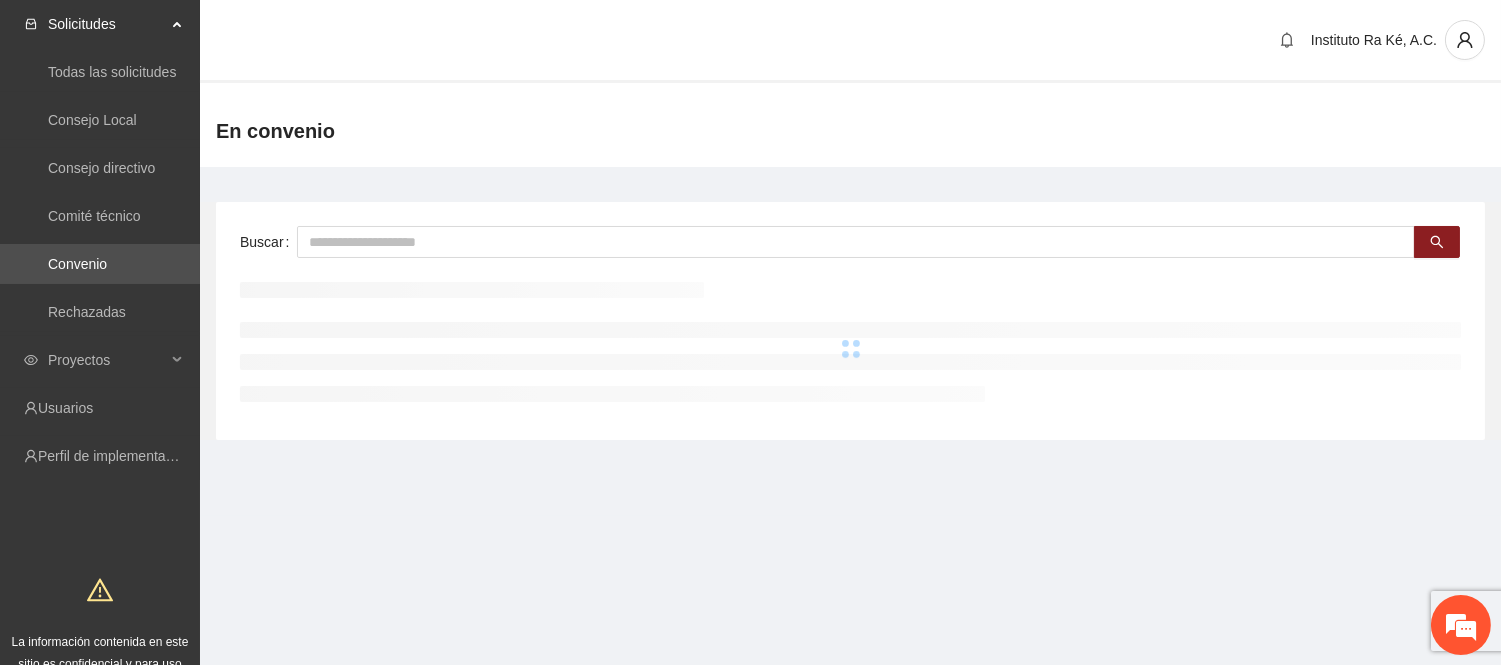scroll, scrollTop: 0, scrollLeft: 0, axis: both 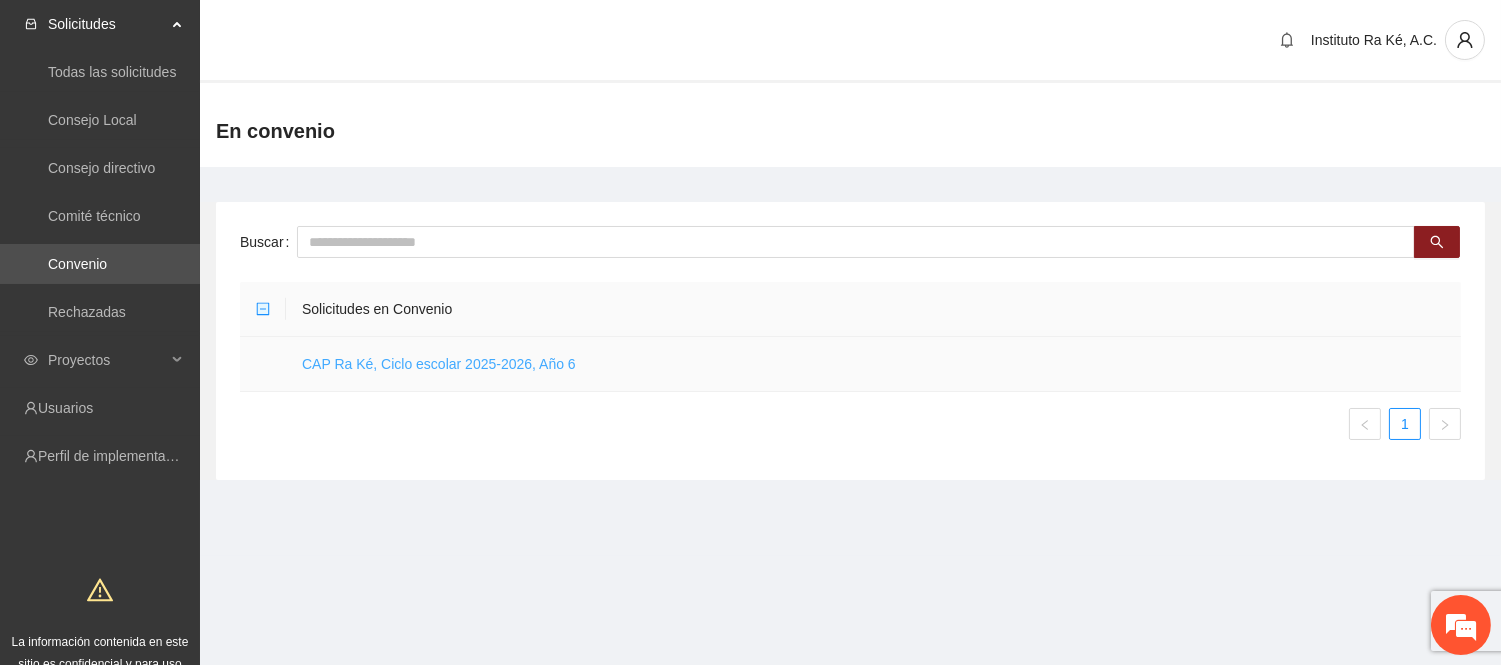 click on "CAP Ra Ké, Ciclo escolar 2025-2026, Año 6" at bounding box center (439, 364) 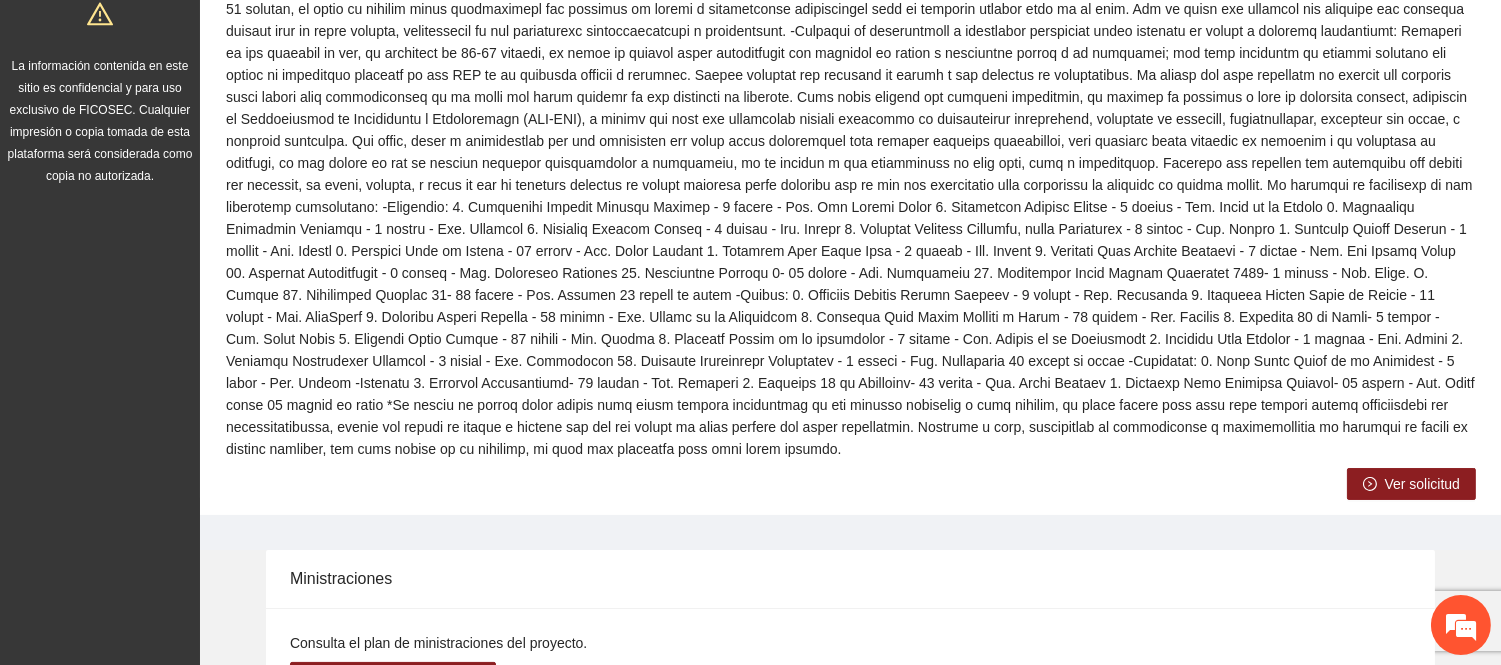 scroll, scrollTop: 577, scrollLeft: 0, axis: vertical 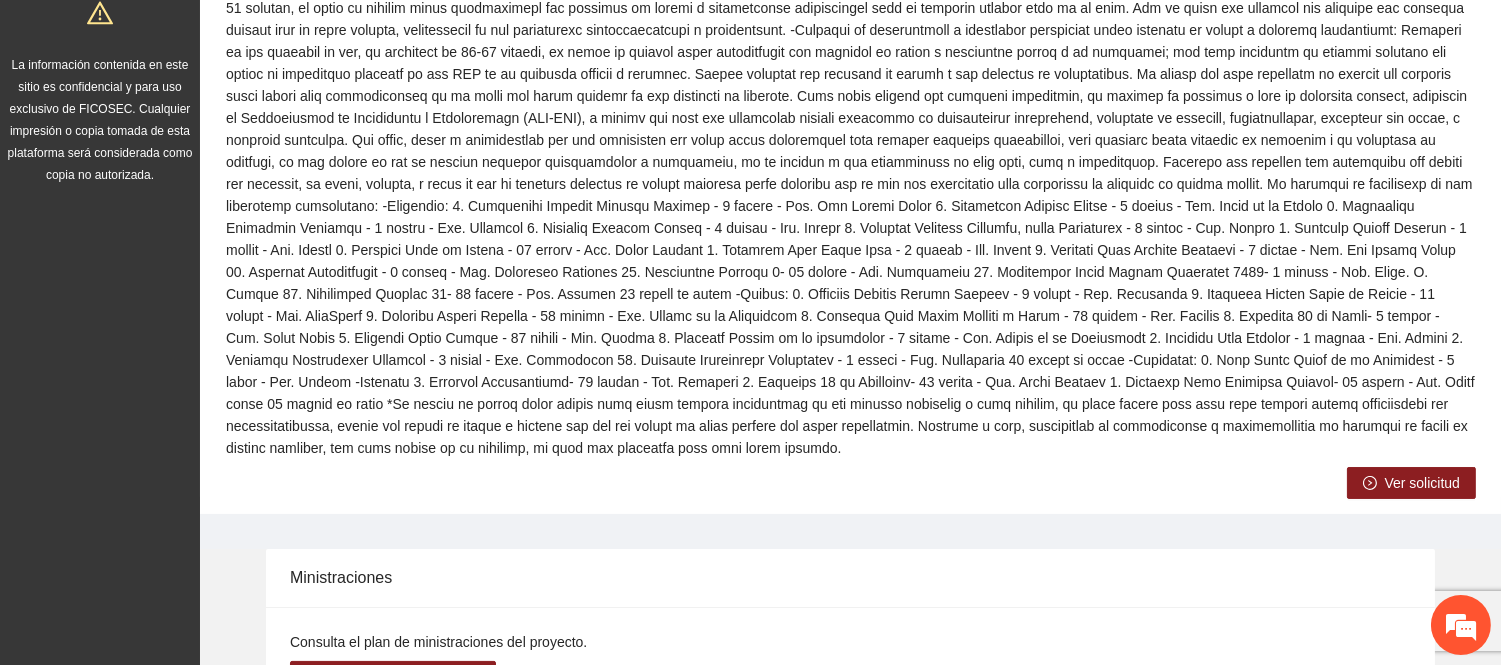 click on "Ver solicitud" at bounding box center (1411, 483) 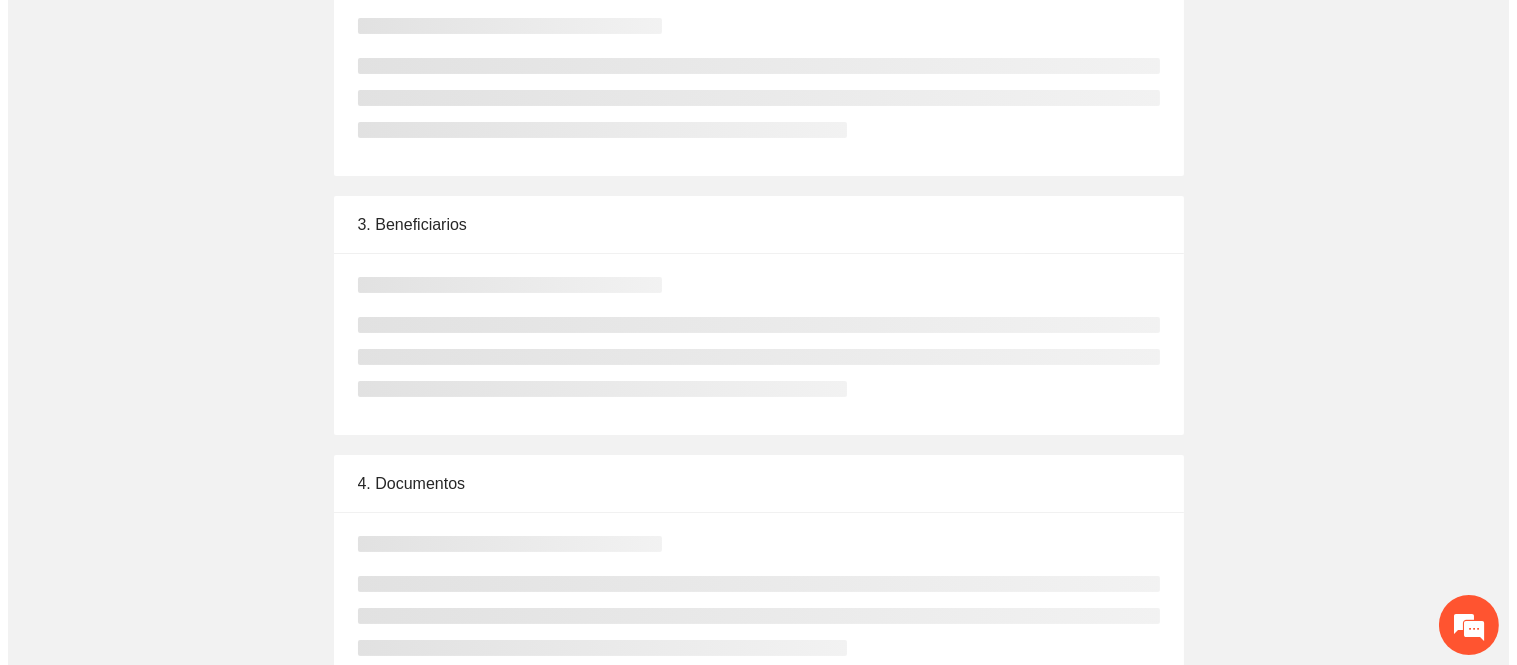 scroll, scrollTop: 0, scrollLeft: 0, axis: both 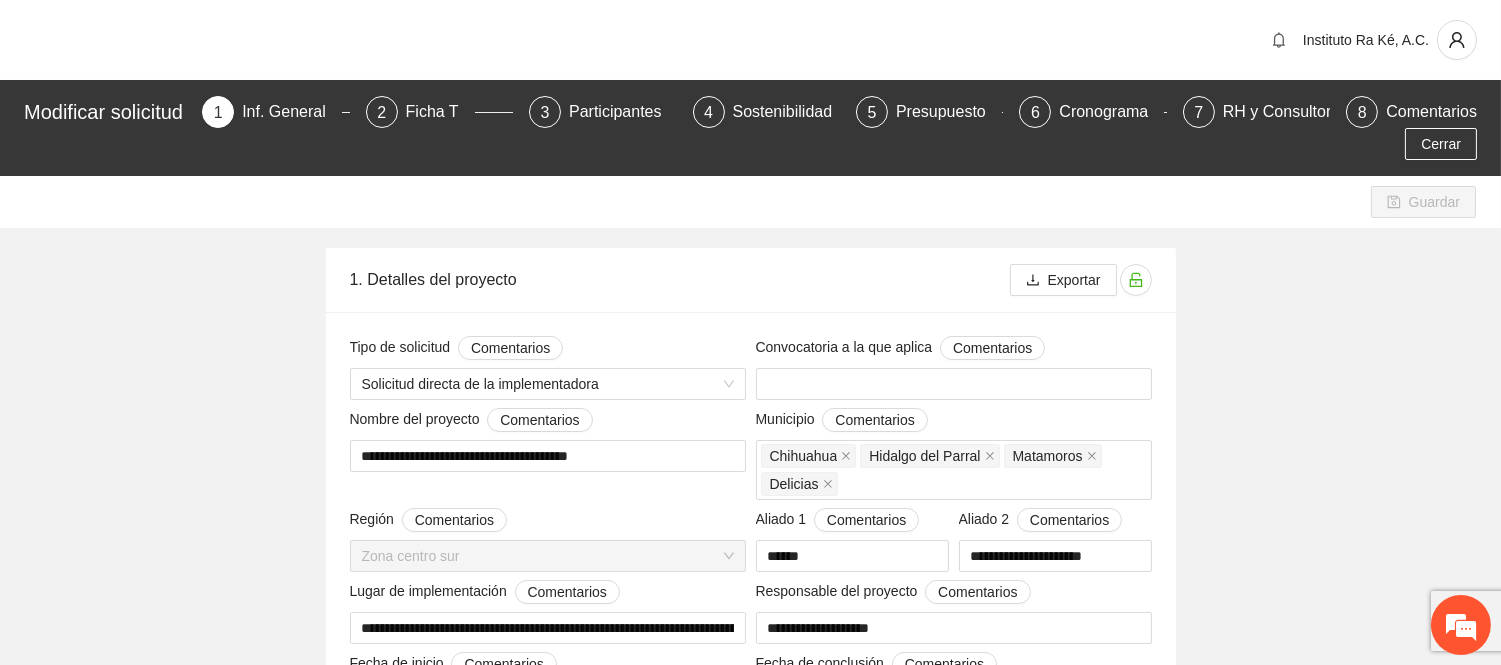 type on "**********" 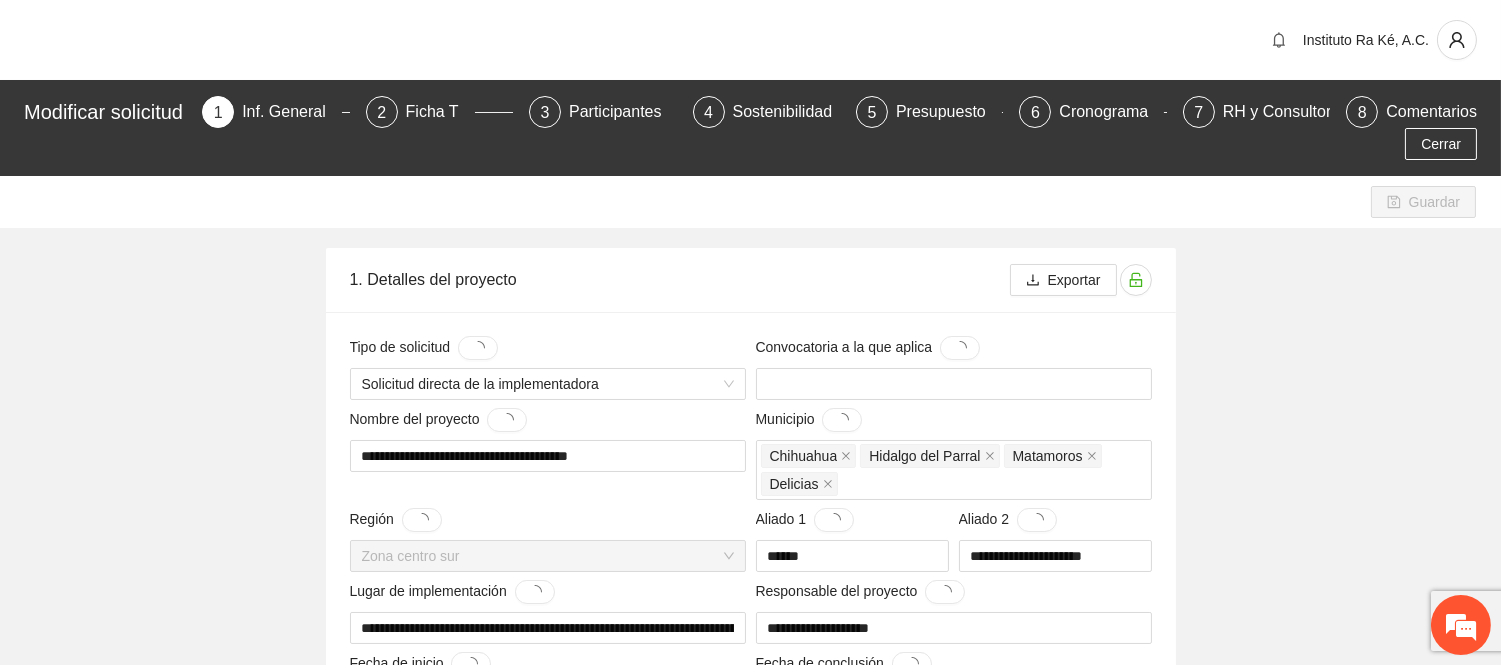type 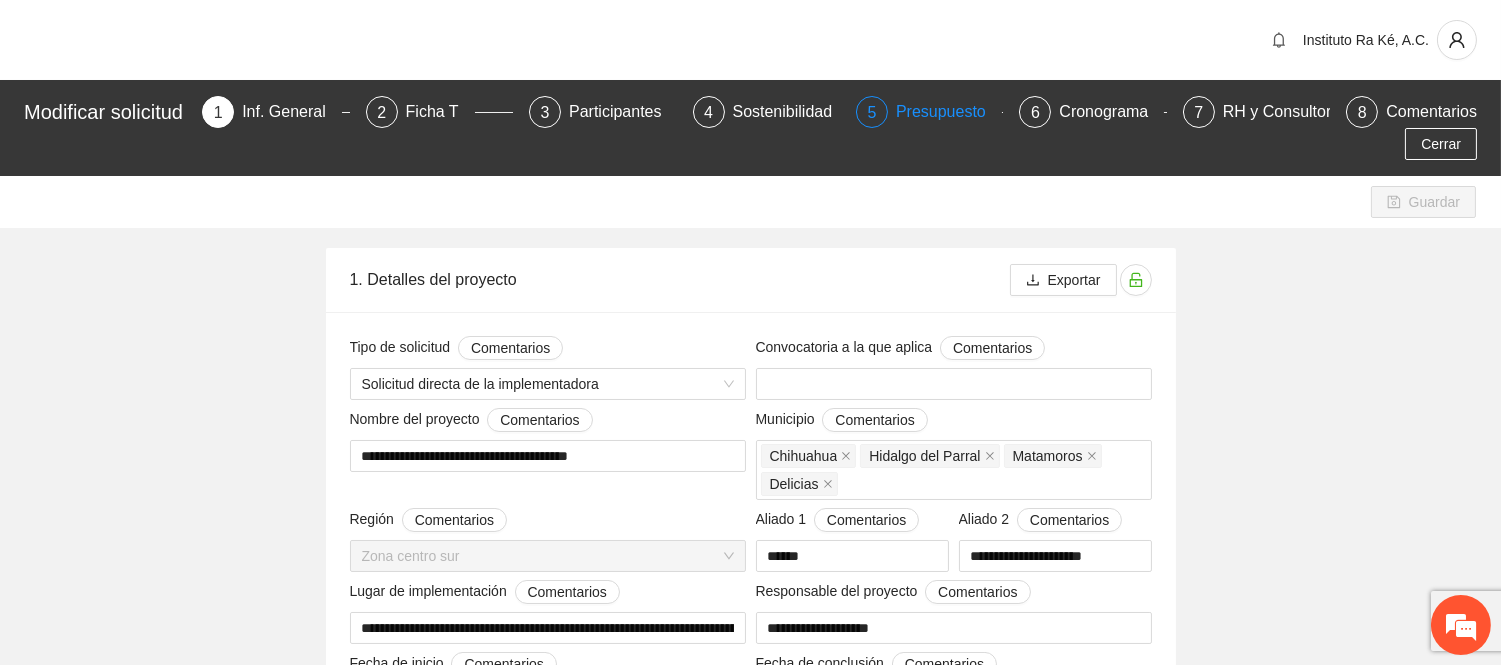 click on "Presupuesto" at bounding box center [949, 112] 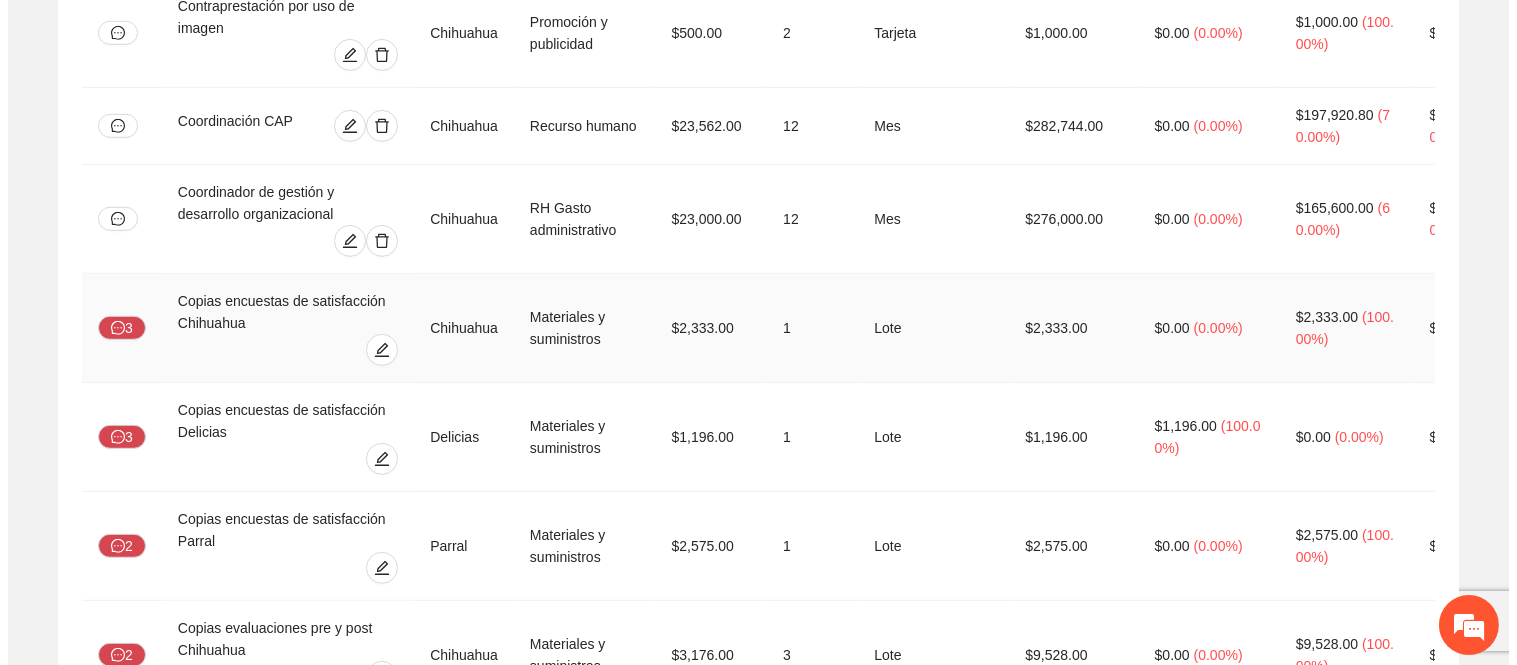 scroll, scrollTop: 2423, scrollLeft: 0, axis: vertical 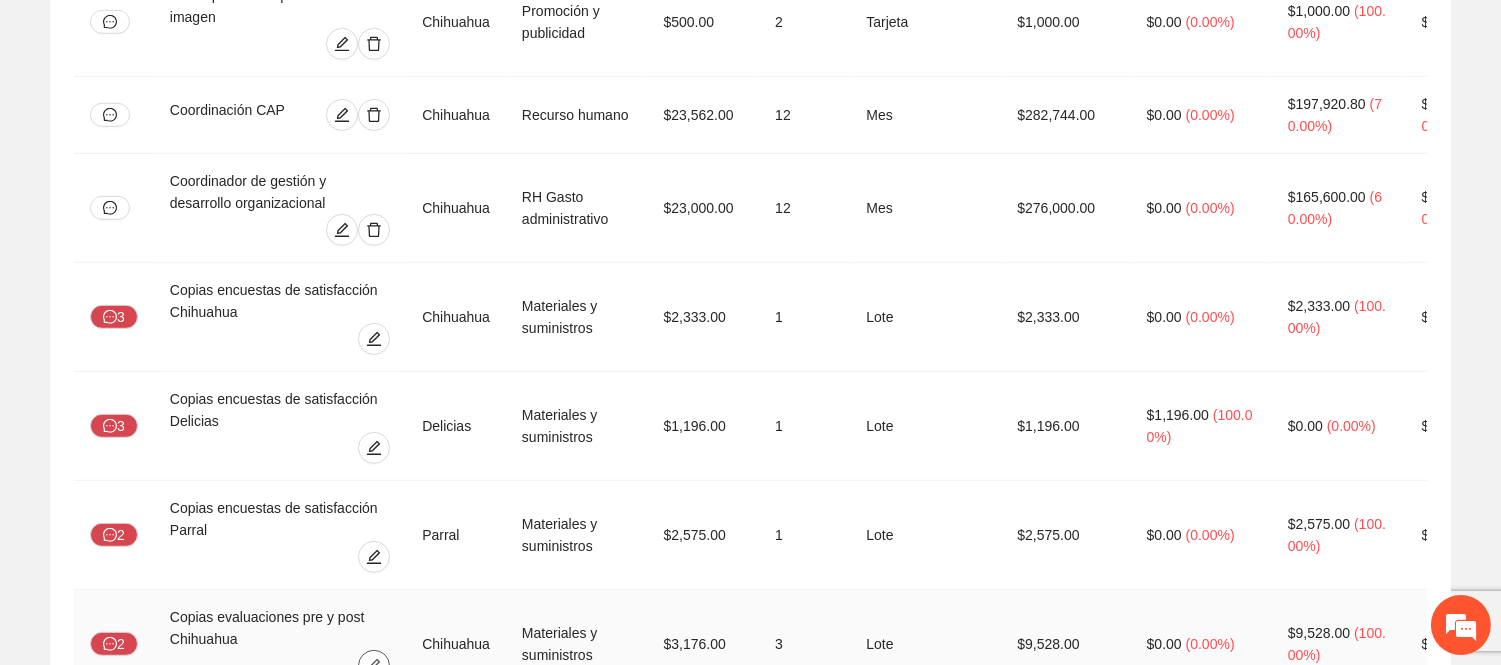 click at bounding box center [374, 666] 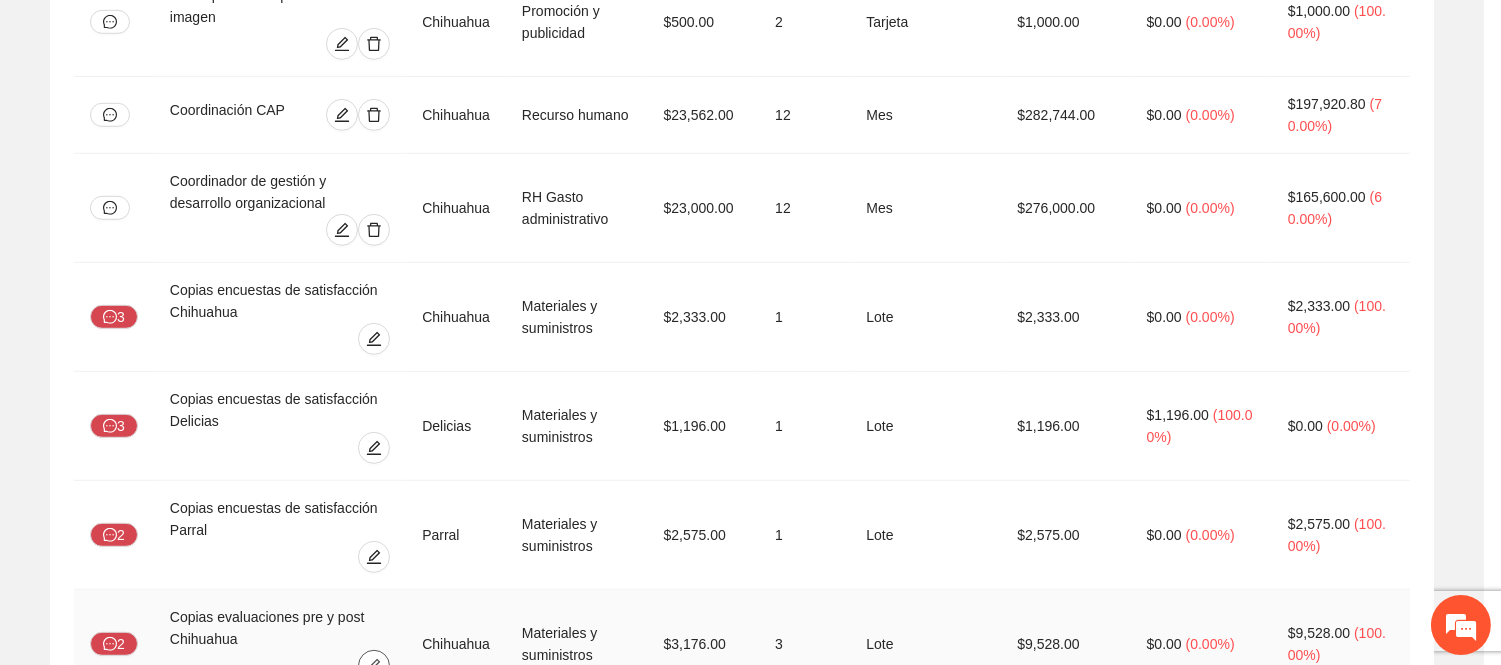 type on "*" 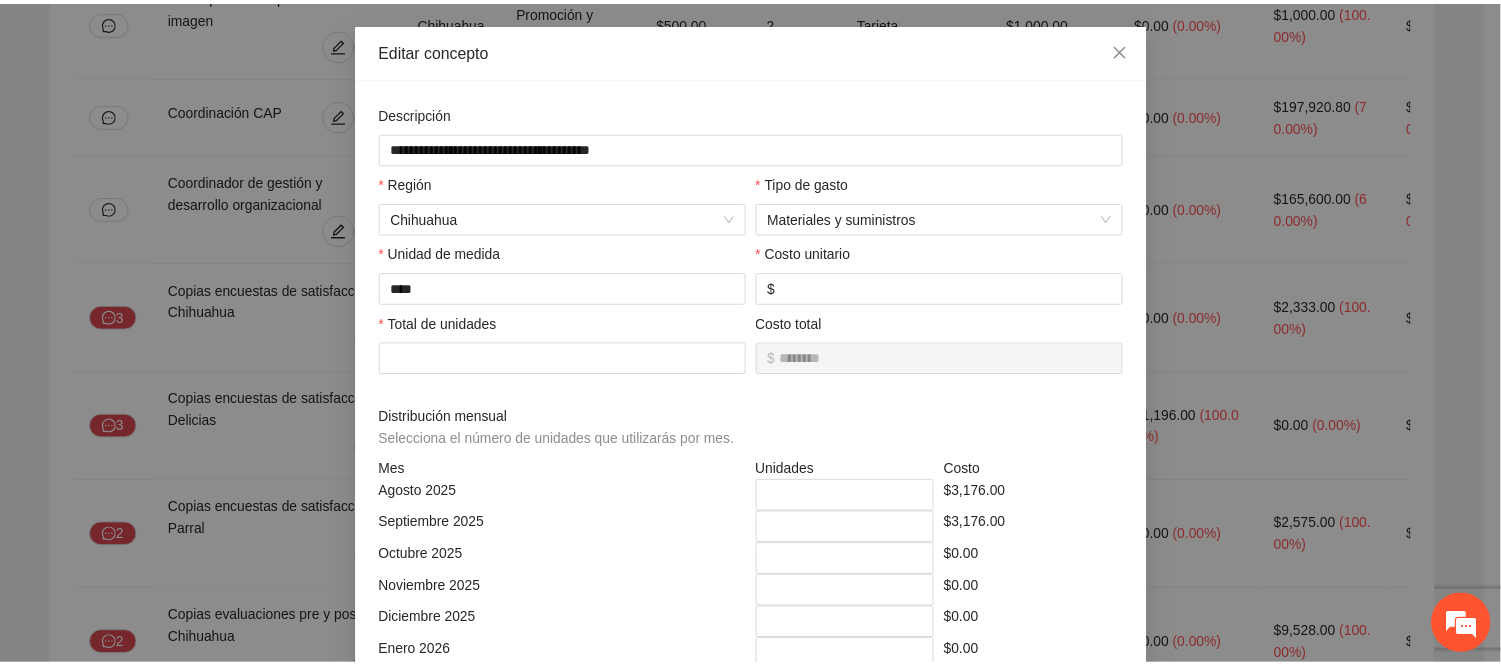 scroll, scrollTop: 0, scrollLeft: 0, axis: both 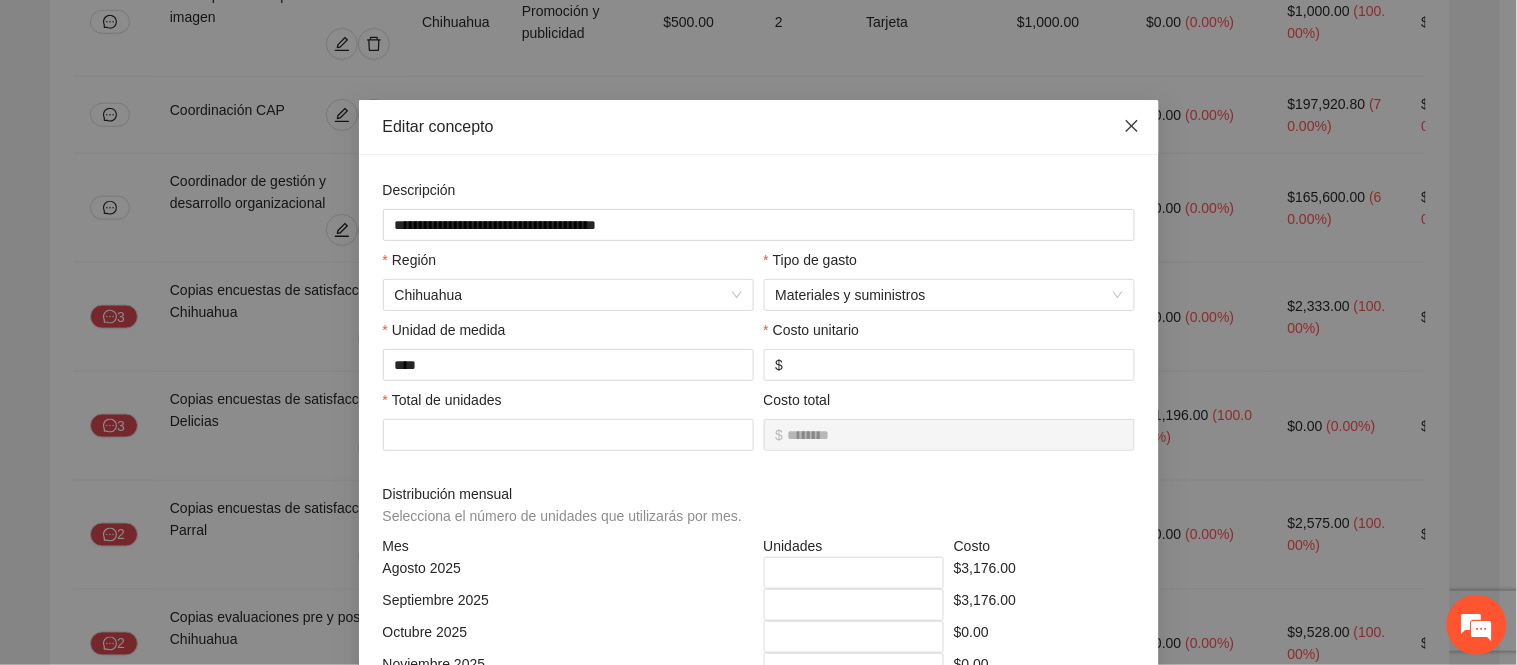 click 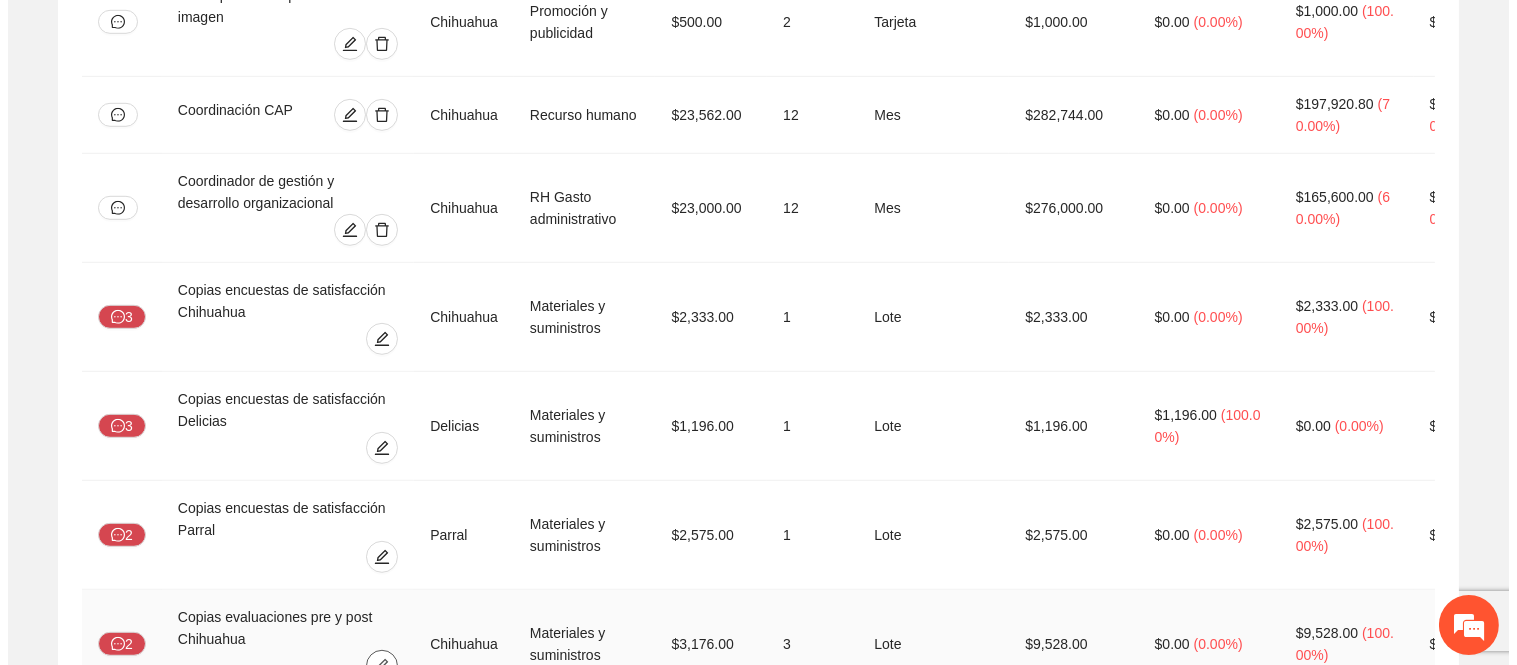 scroll, scrollTop: 2640, scrollLeft: 0, axis: vertical 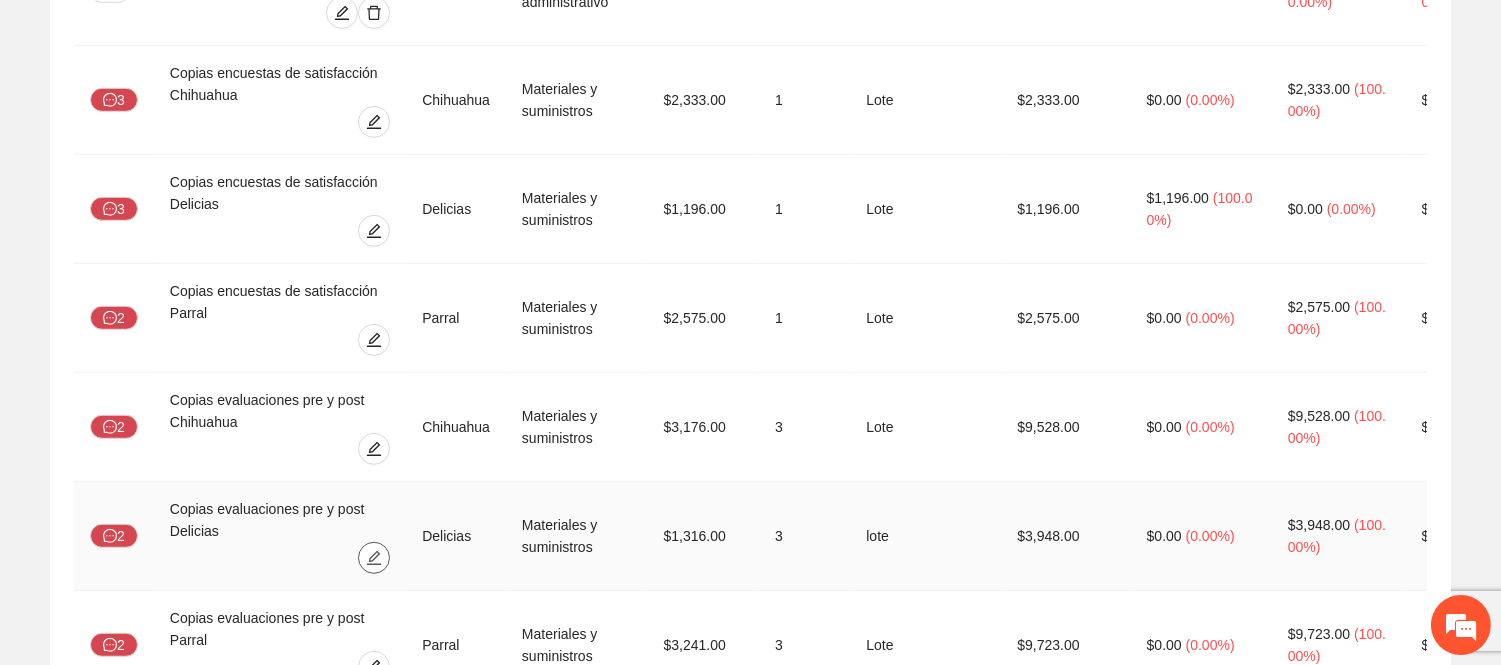 click 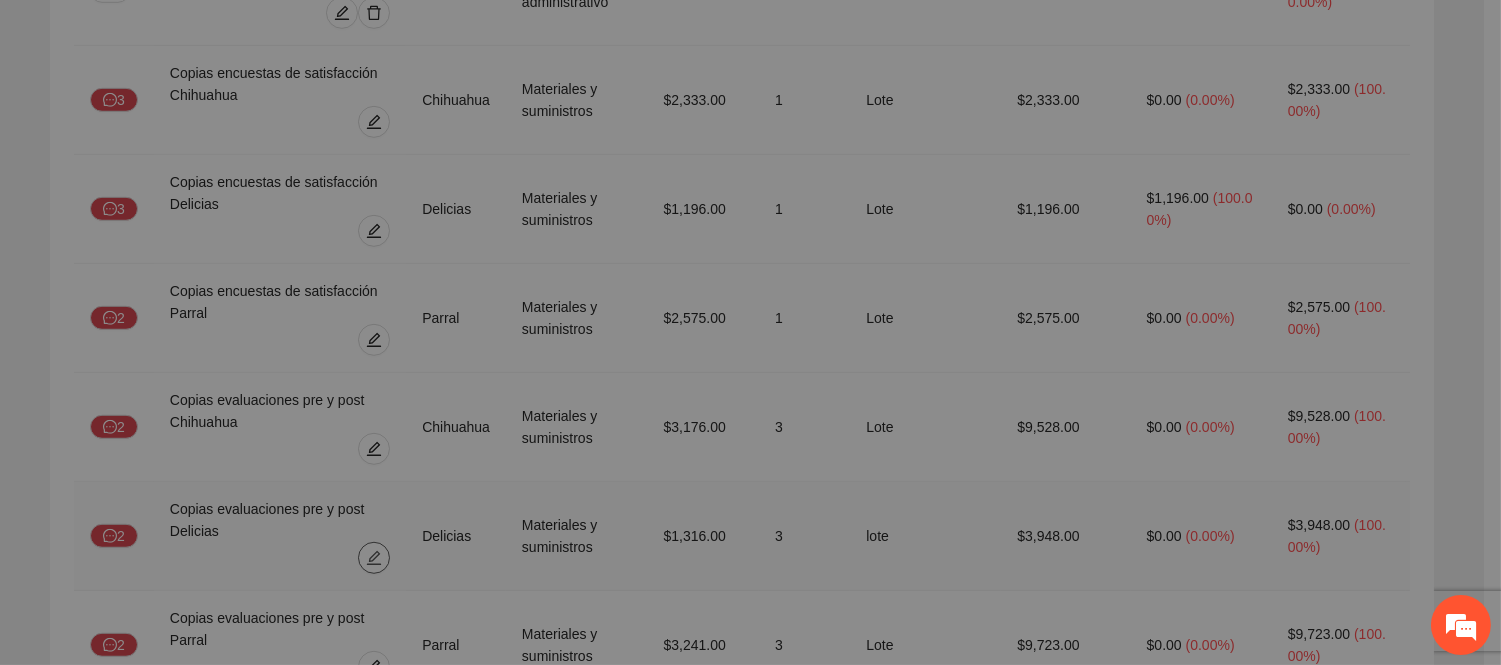 type on "*" 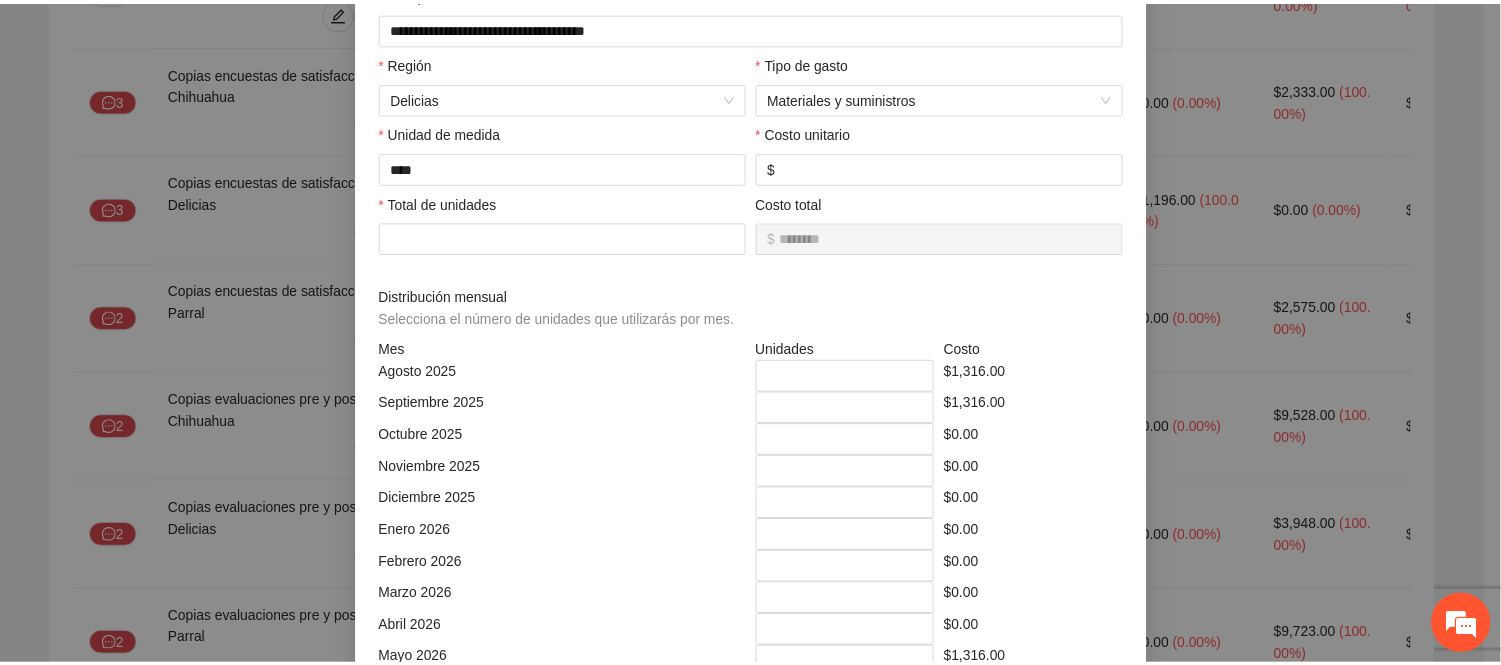 scroll, scrollTop: 0, scrollLeft: 0, axis: both 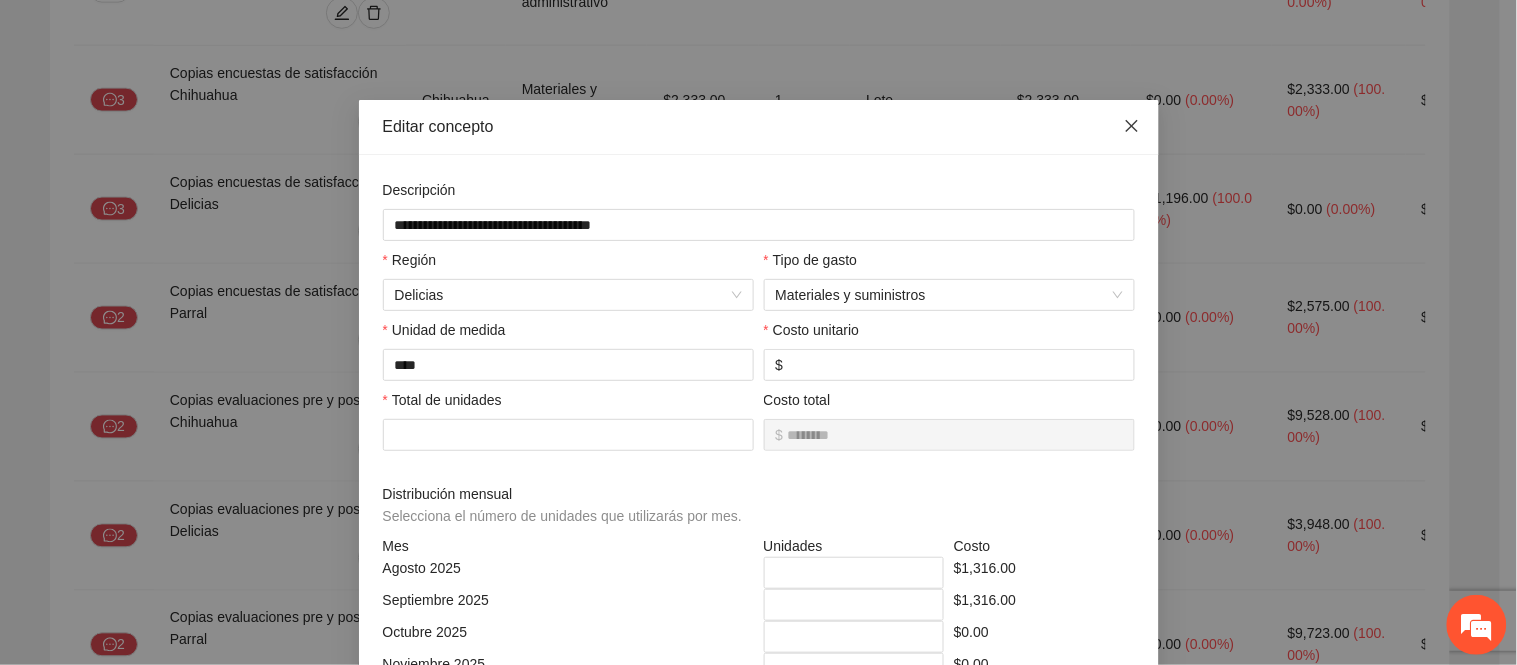 click 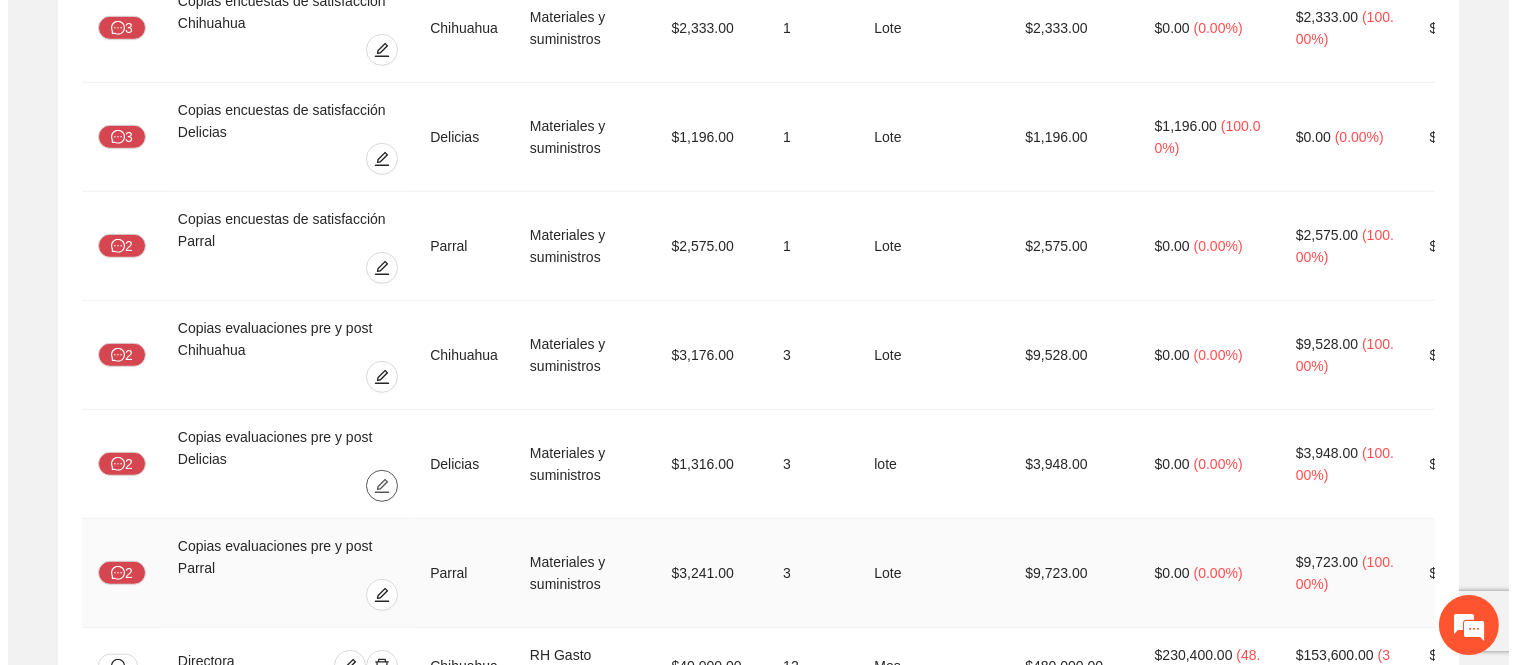 scroll, scrollTop: 2714, scrollLeft: 0, axis: vertical 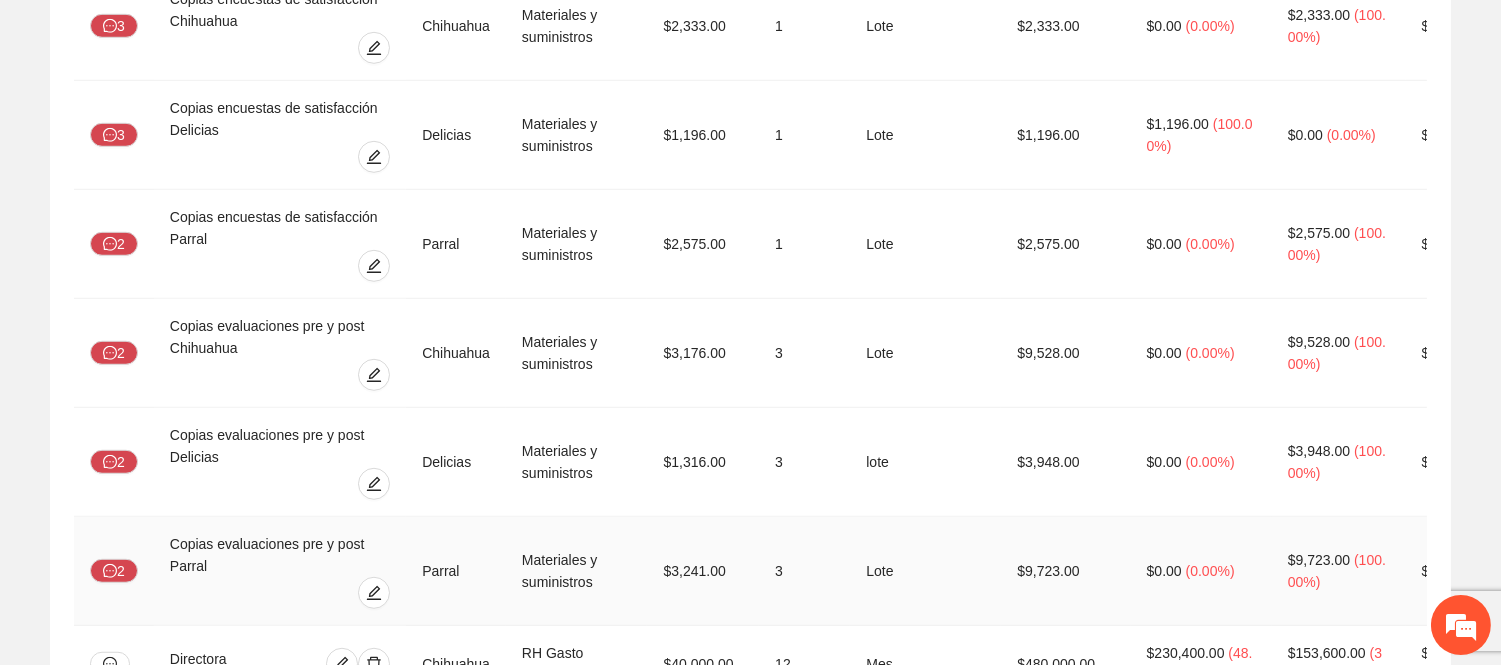 click at bounding box center [280, 593] 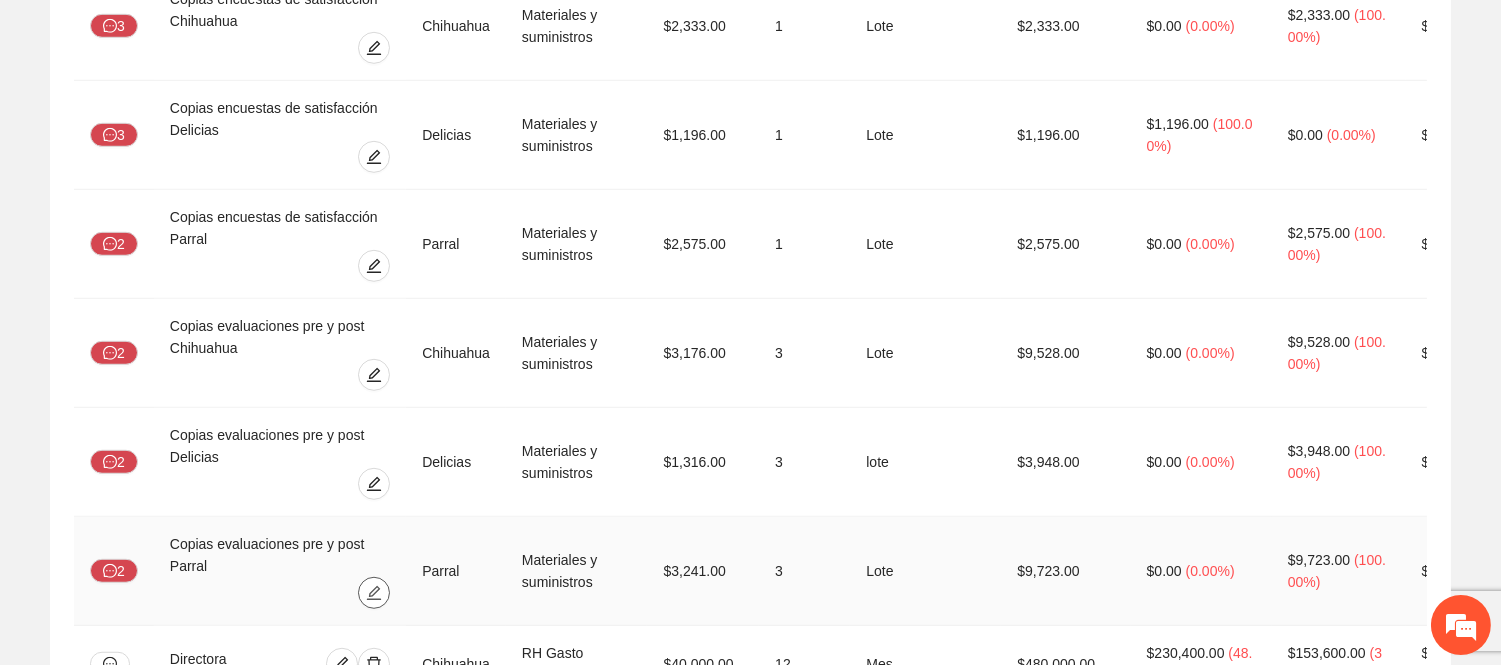 click 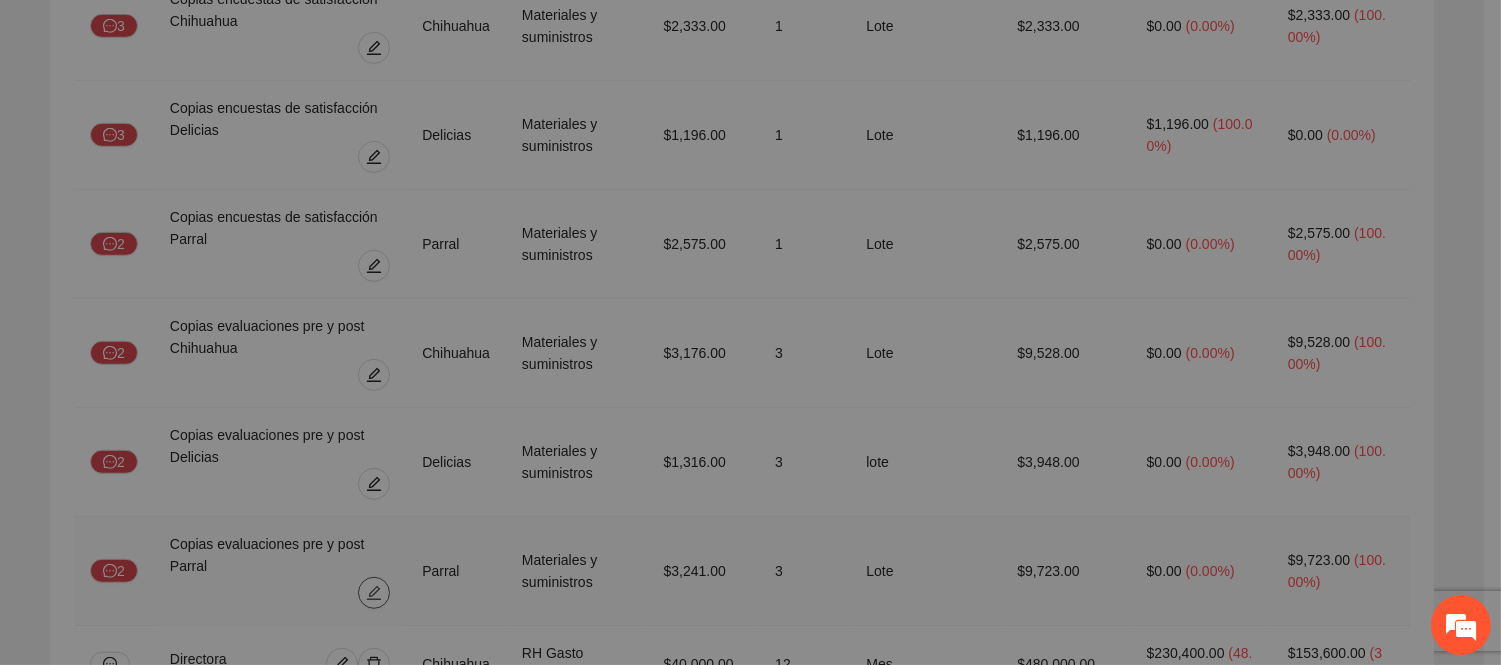 type on "*" 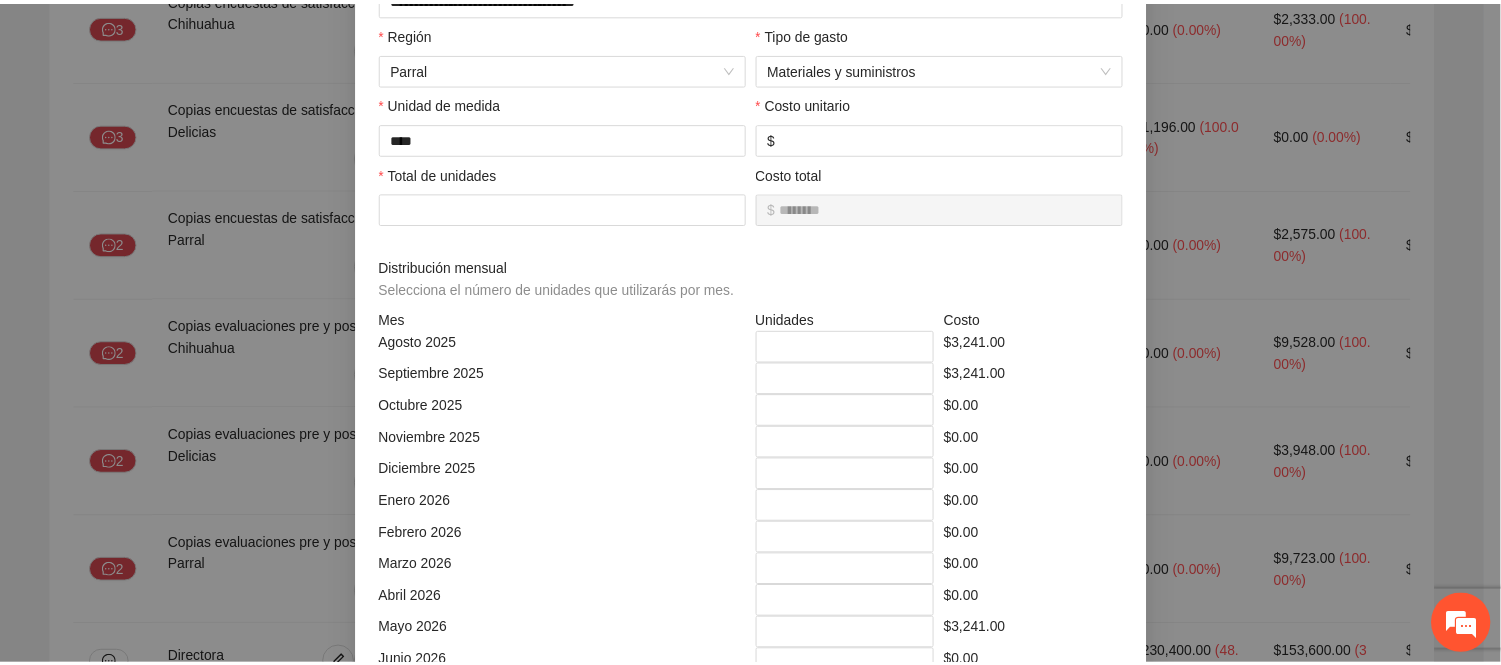scroll, scrollTop: 0, scrollLeft: 0, axis: both 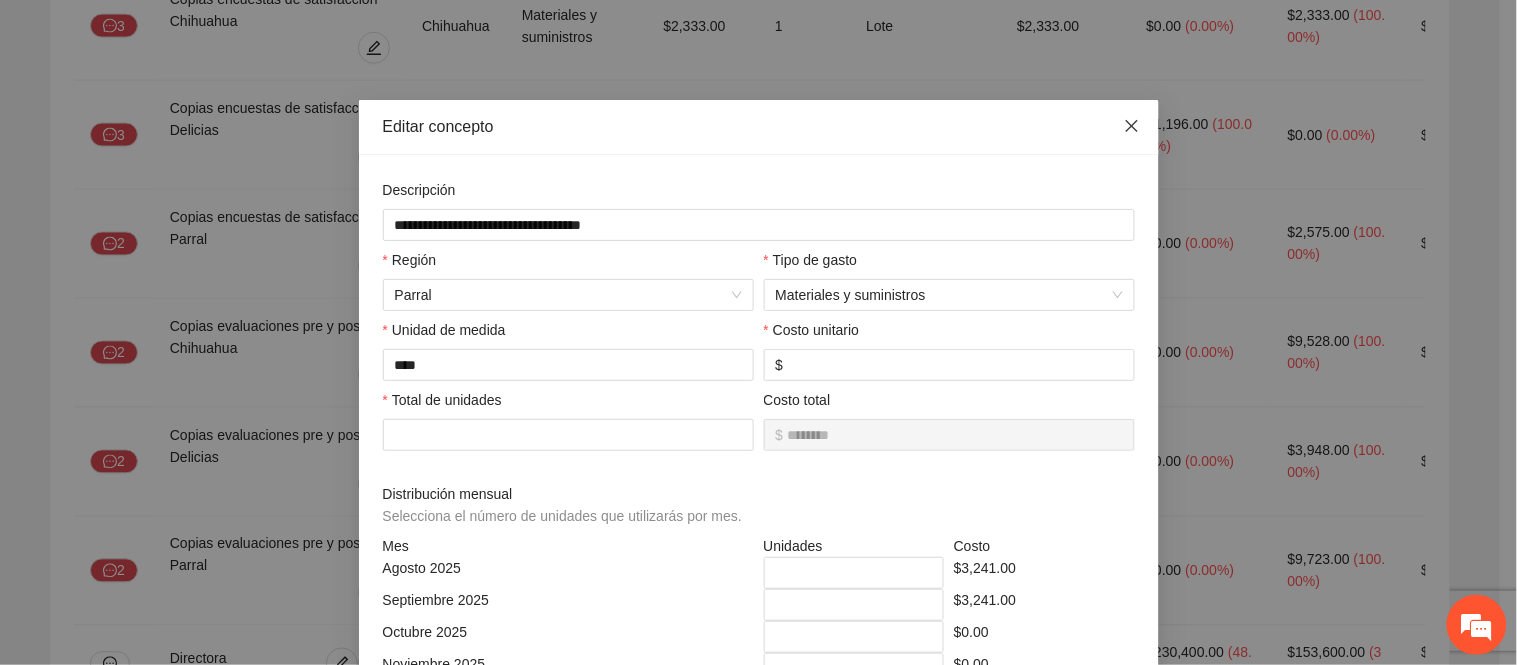 click 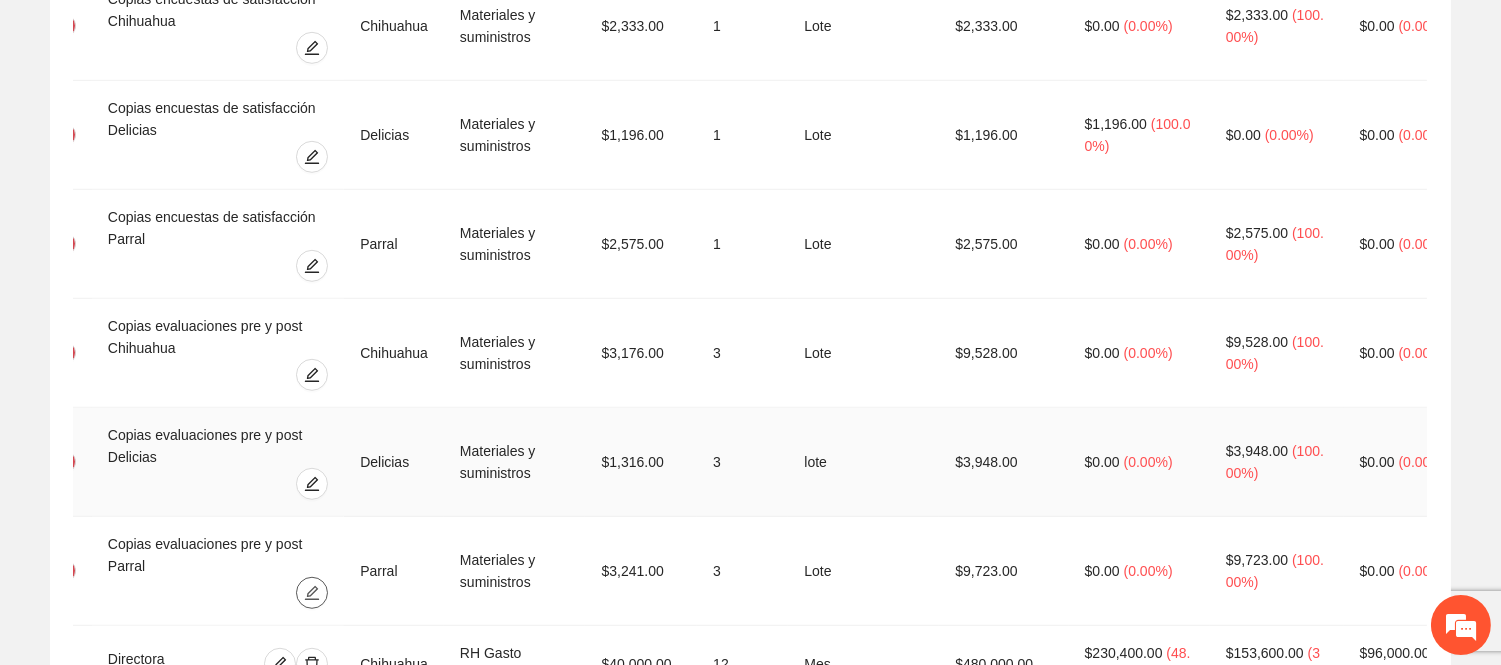 type 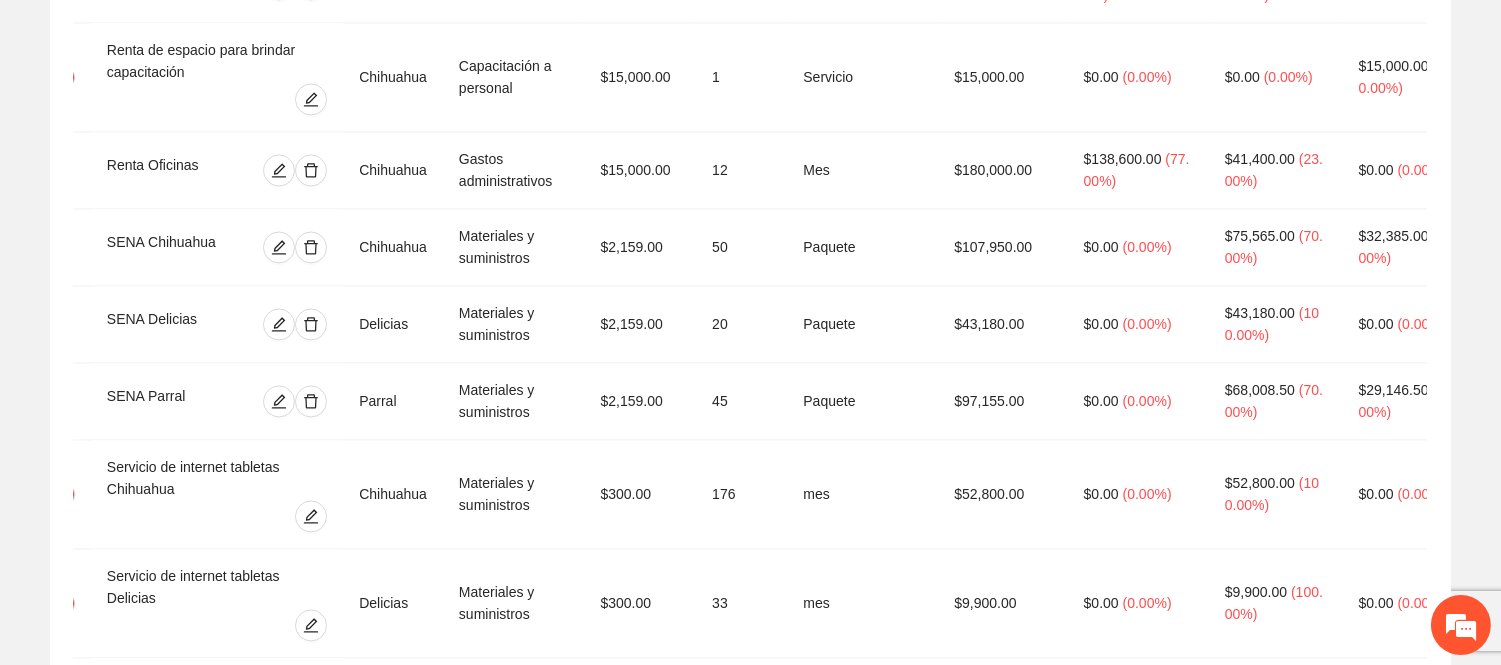 scroll, scrollTop: 7014, scrollLeft: 0, axis: vertical 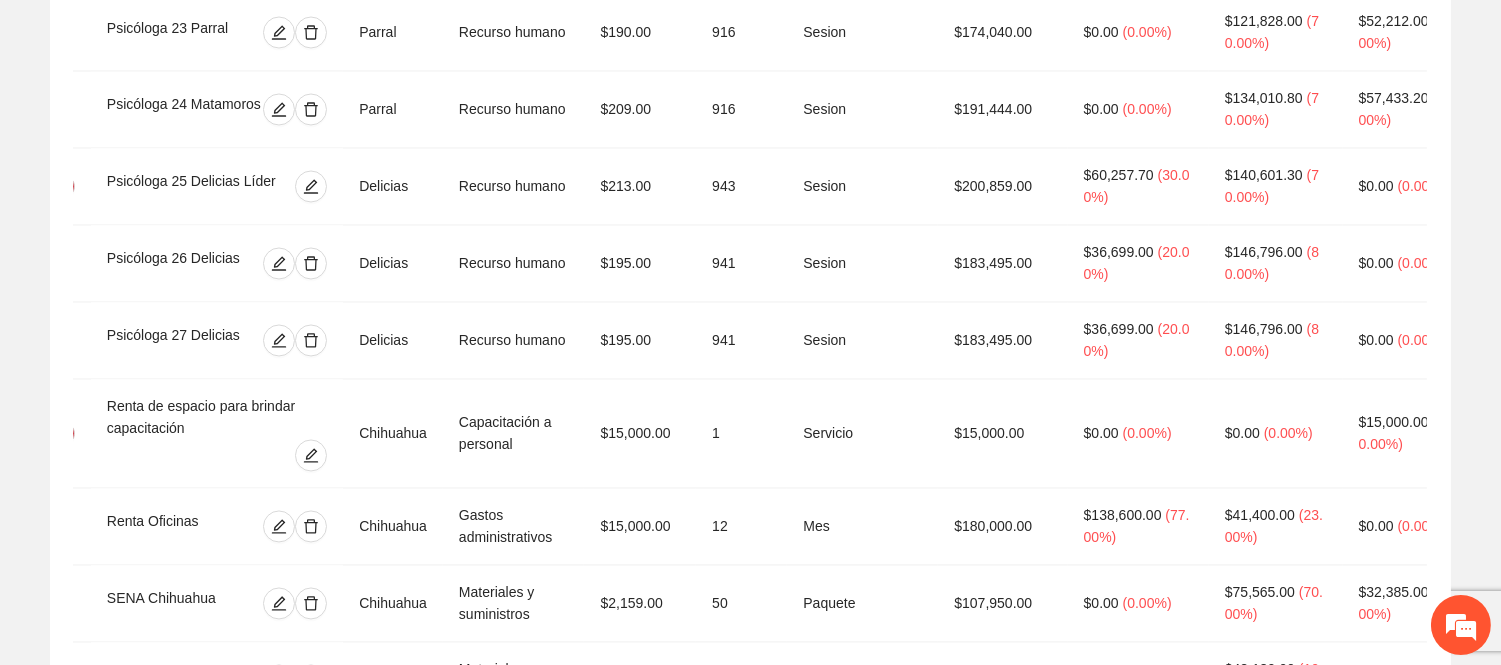 click on "Materiales y suministros" at bounding box center (514, 757) 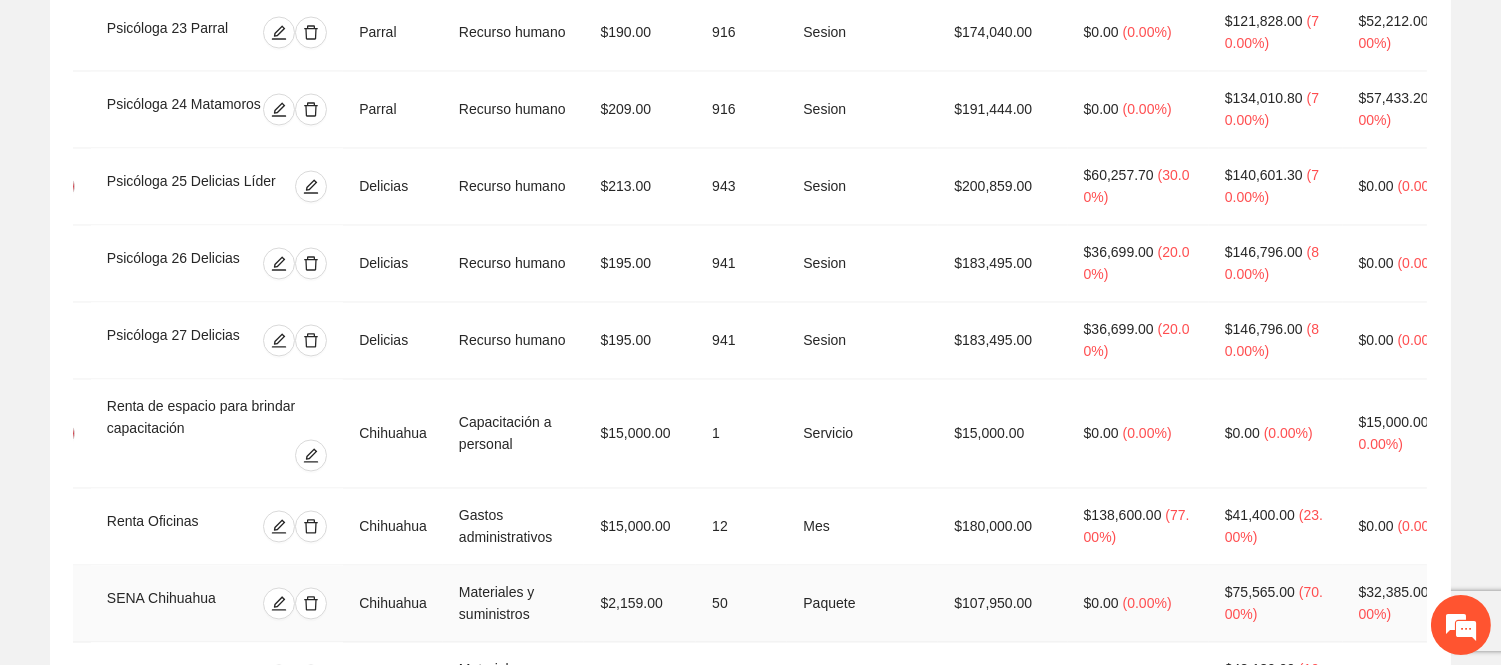 scroll, scrollTop: 7347, scrollLeft: 0, axis: vertical 